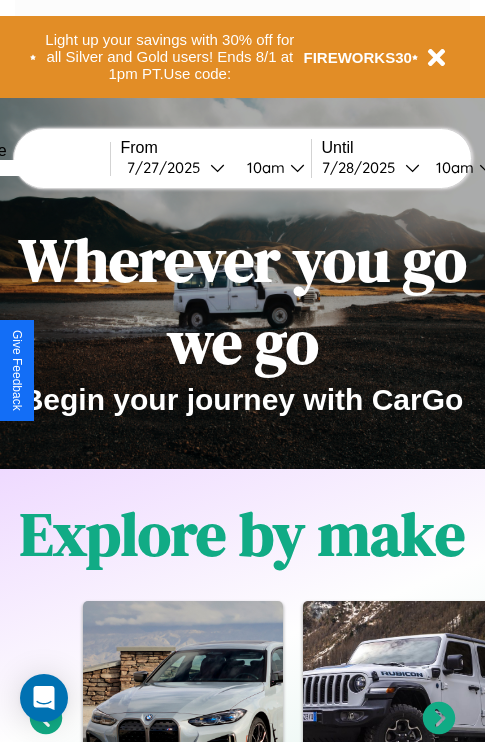 scroll, scrollTop: 0, scrollLeft: 0, axis: both 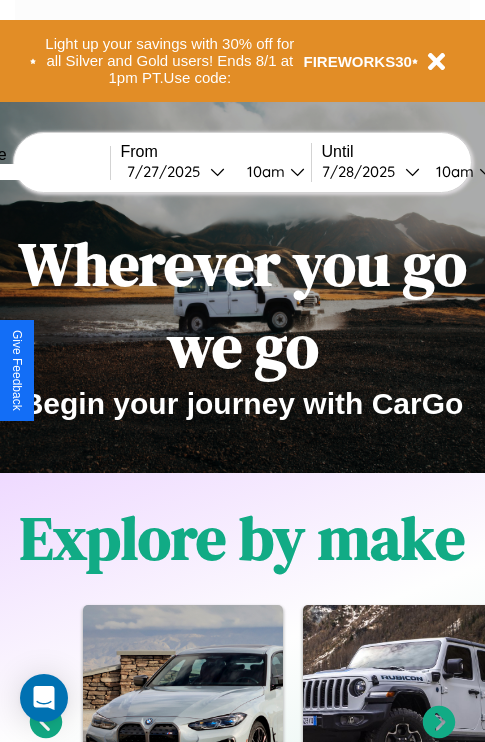 click at bounding box center [35, 172] 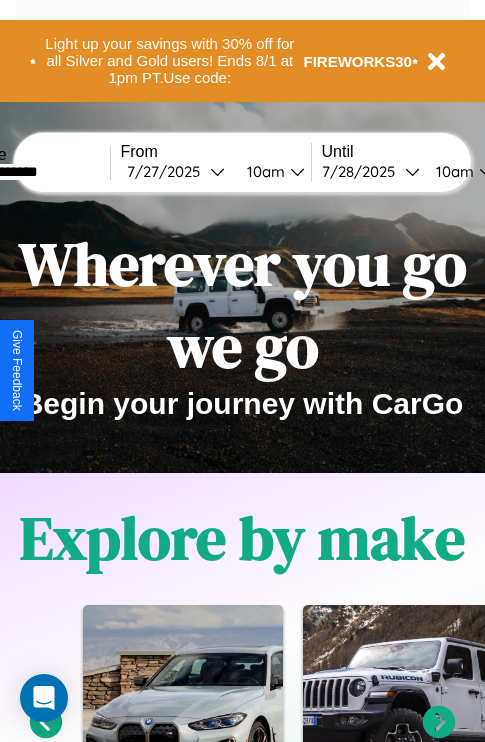 type on "**********" 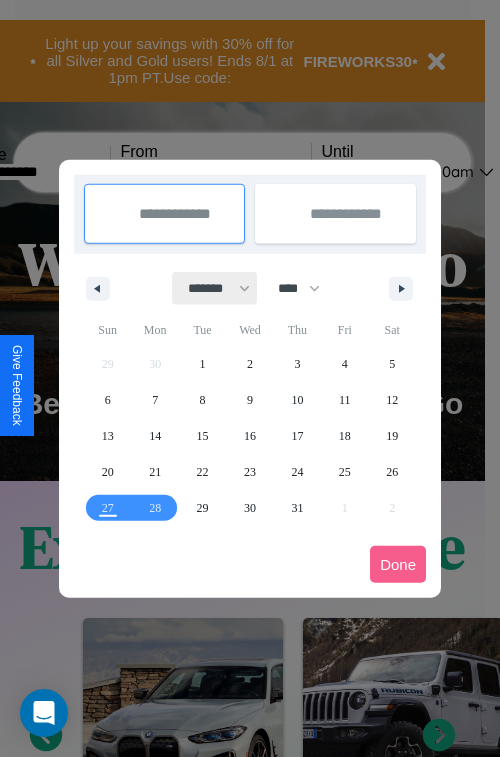 click on "******* ******** ***** ***** *** **** **** ****** ********* ******* ******** ********" at bounding box center [215, 288] 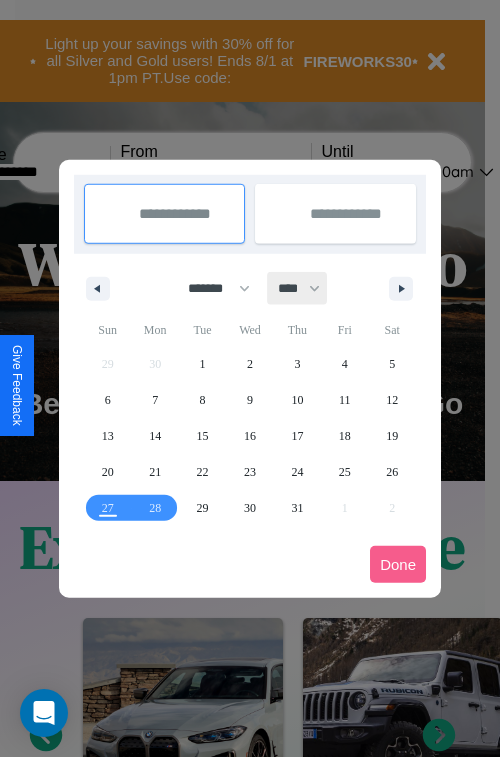 click on "**** **** **** **** **** **** **** **** **** **** **** **** **** **** **** **** **** **** **** **** **** **** **** **** **** **** **** **** **** **** **** **** **** **** **** **** **** **** **** **** **** **** **** **** **** **** **** **** **** **** **** **** **** **** **** **** **** **** **** **** **** **** **** **** **** **** **** **** **** **** **** **** **** **** **** **** **** **** **** **** **** **** **** **** **** **** **** **** **** **** **** **** **** **** **** **** **** **** **** **** **** **** **** **** **** **** **** **** **** **** **** **** **** **** **** **** **** **** **** **** ****" at bounding box center [298, 288] 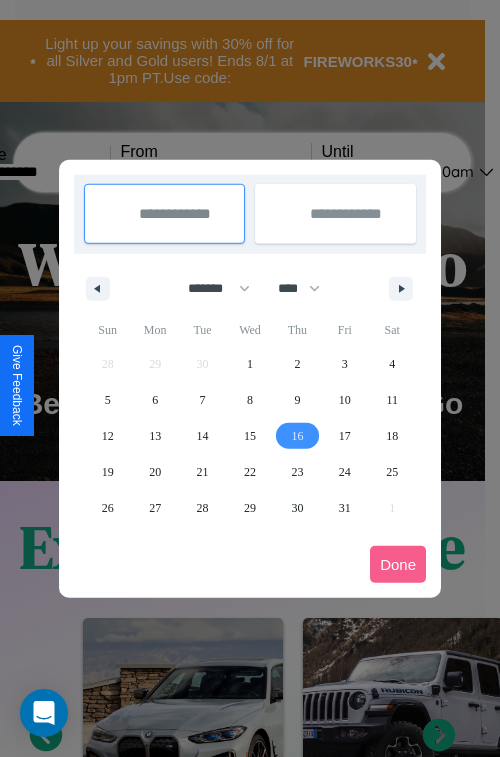 click on "16" at bounding box center [297, 436] 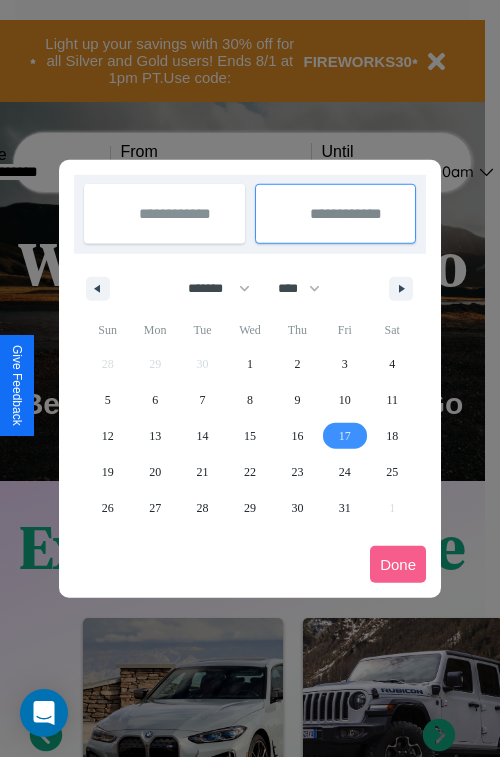 click on "17" at bounding box center [345, 436] 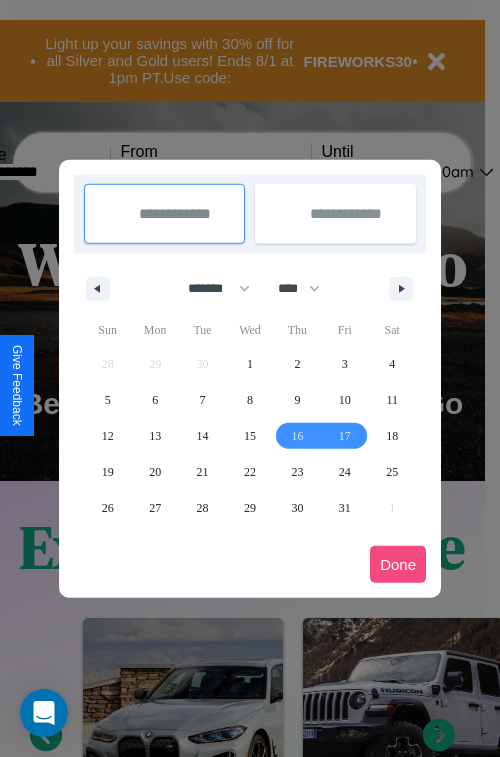 click on "Done" at bounding box center (398, 564) 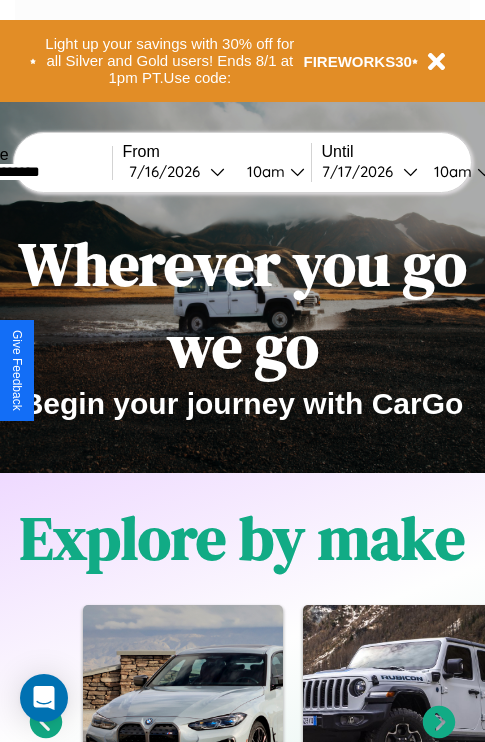 scroll, scrollTop: 0, scrollLeft: 73, axis: horizontal 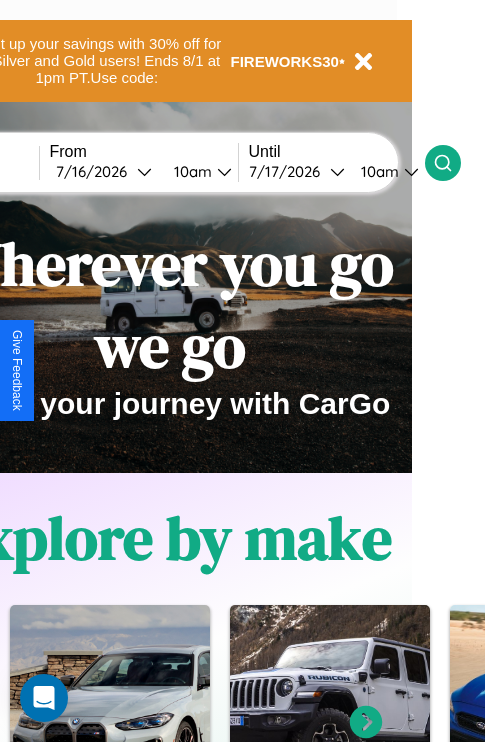 click 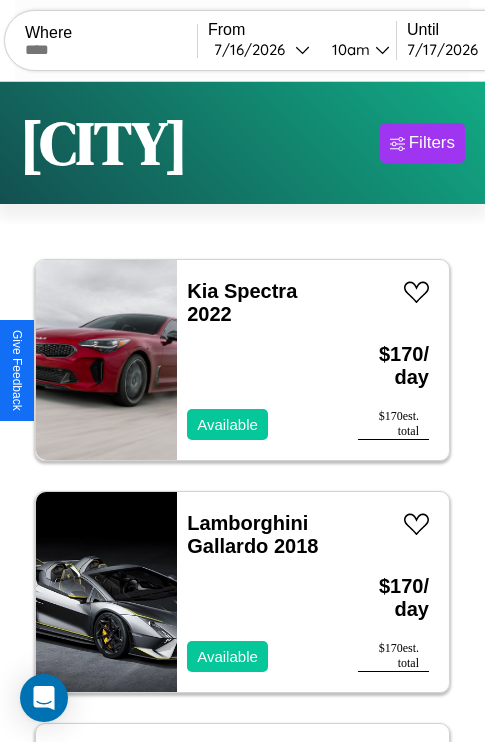 scroll, scrollTop: 177, scrollLeft: 0, axis: vertical 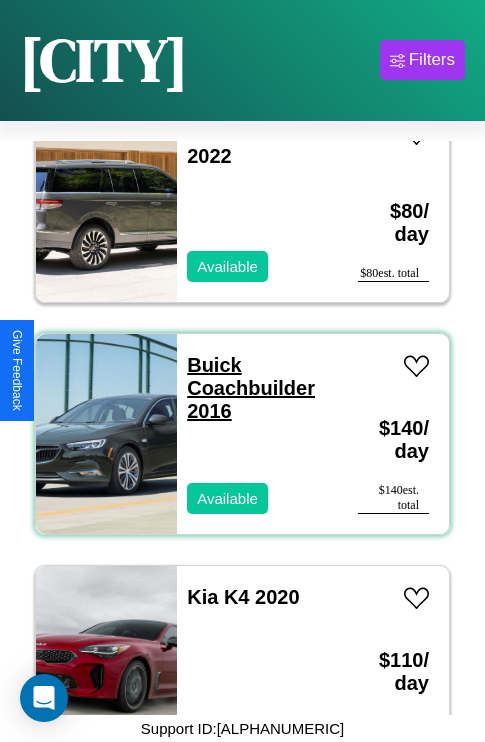 click on "Buick   Coachbuilder   2016" at bounding box center [251, 388] 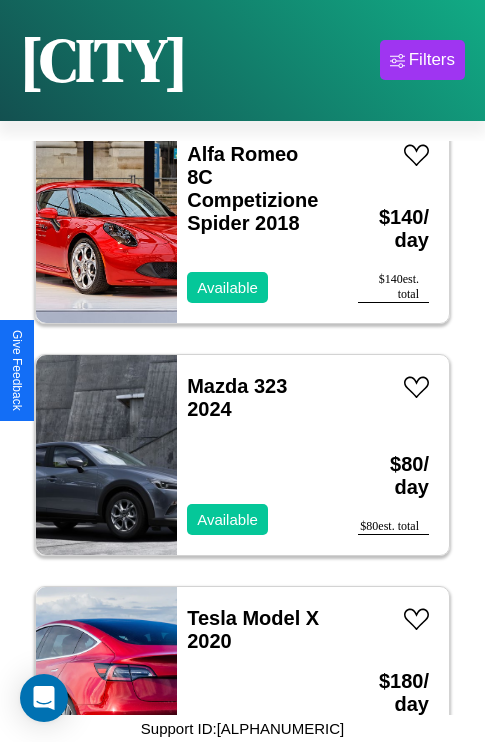 scroll, scrollTop: 2163, scrollLeft: 0, axis: vertical 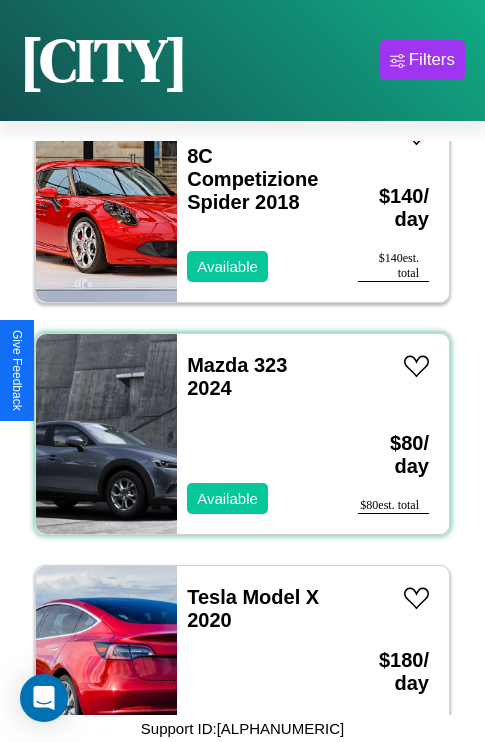 click on "Mazda   323   2024 Available" at bounding box center (257, 434) 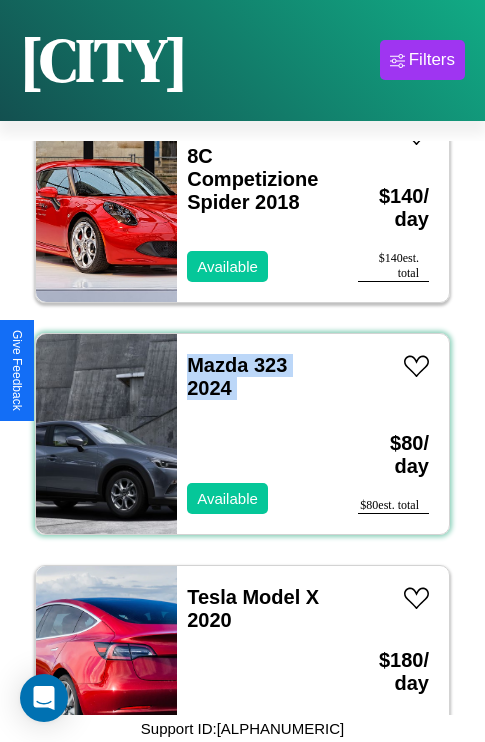 click on "Mazda   323   2024 Available" at bounding box center [257, 434] 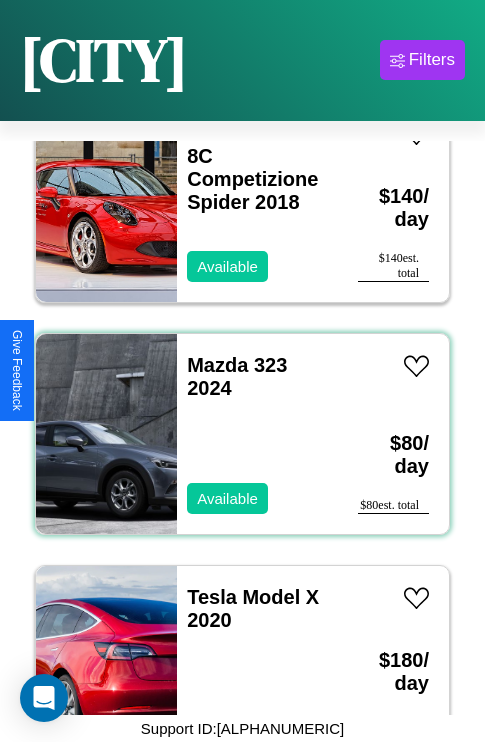 click on "Mazda   323   2024 Available" at bounding box center [257, 434] 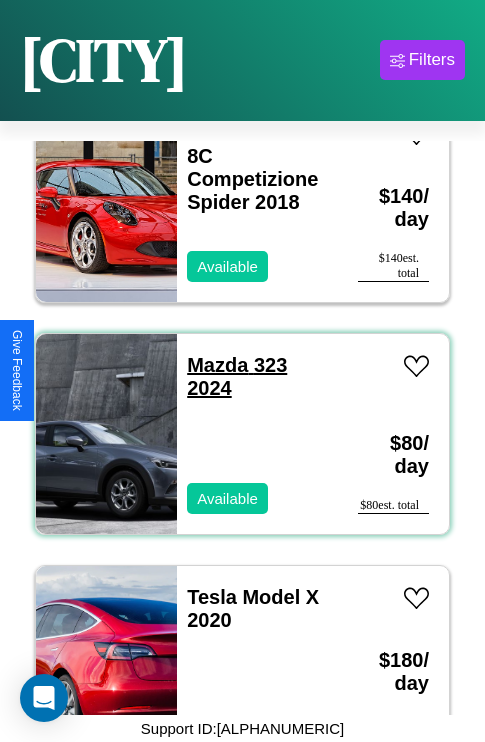 click on "Mazda   323   2024" at bounding box center (237, 376) 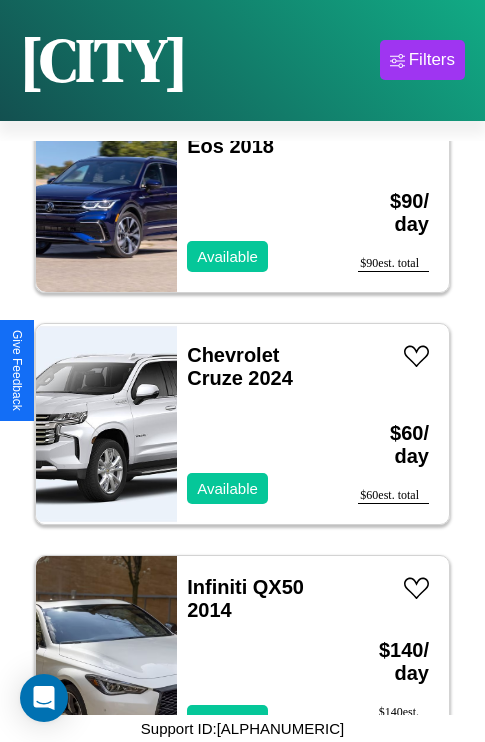scroll, scrollTop: 3166, scrollLeft: 0, axis: vertical 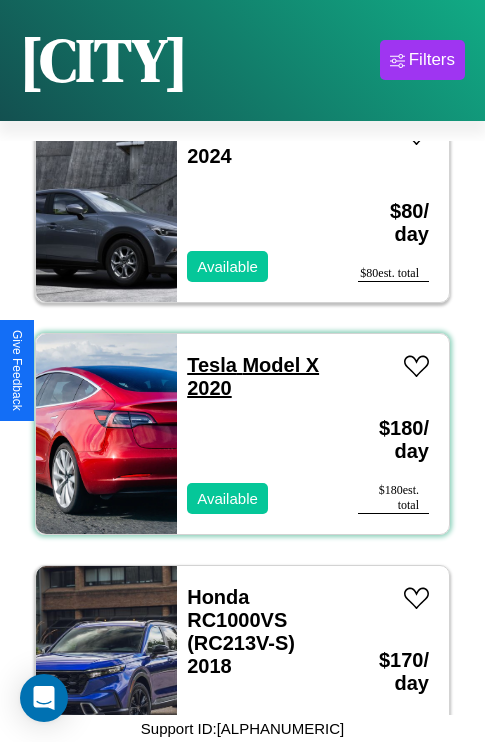 click on "Tesla   Model X   2020" at bounding box center [253, 376] 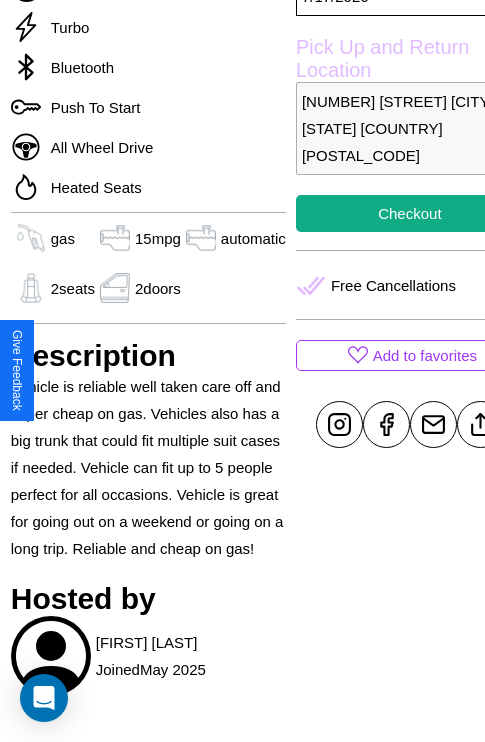 scroll, scrollTop: 708, scrollLeft: 64, axis: both 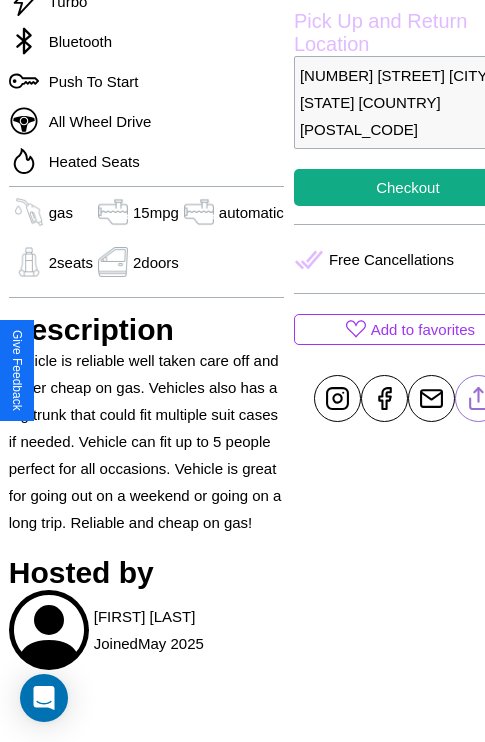 click 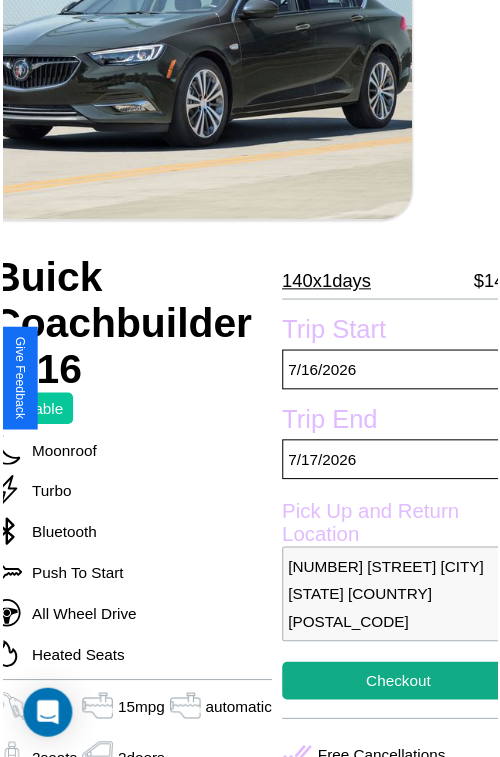 scroll, scrollTop: 219, scrollLeft: 84, axis: both 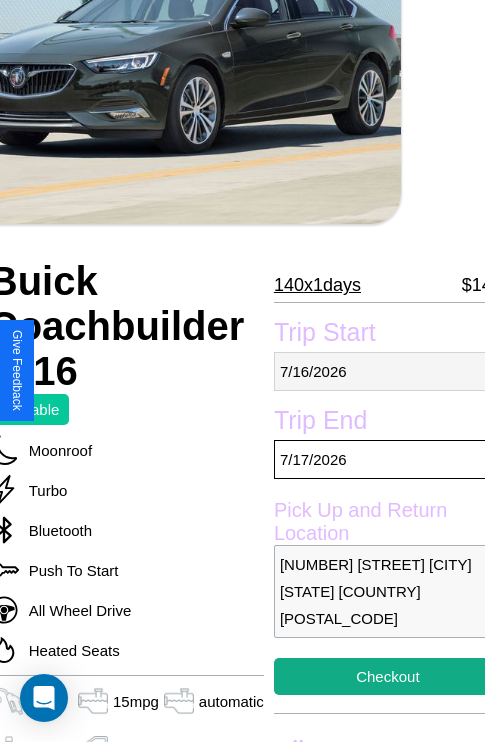 click on "7 / 16 / 2026" at bounding box center (388, 371) 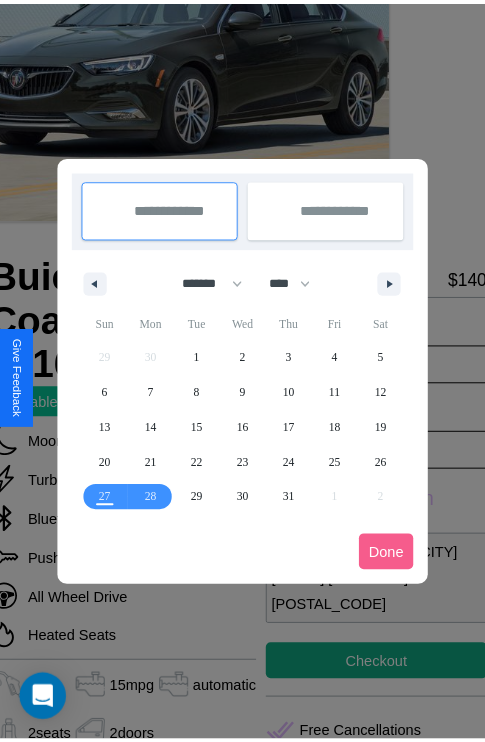 scroll, scrollTop: 0, scrollLeft: 84, axis: horizontal 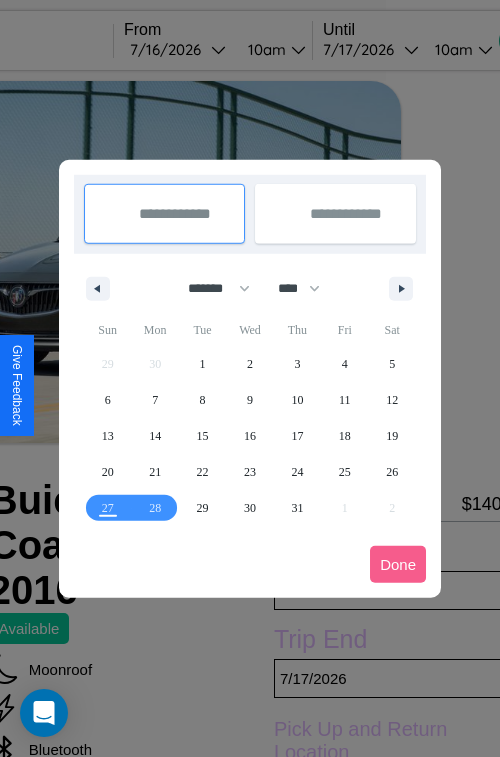 click at bounding box center (250, 378) 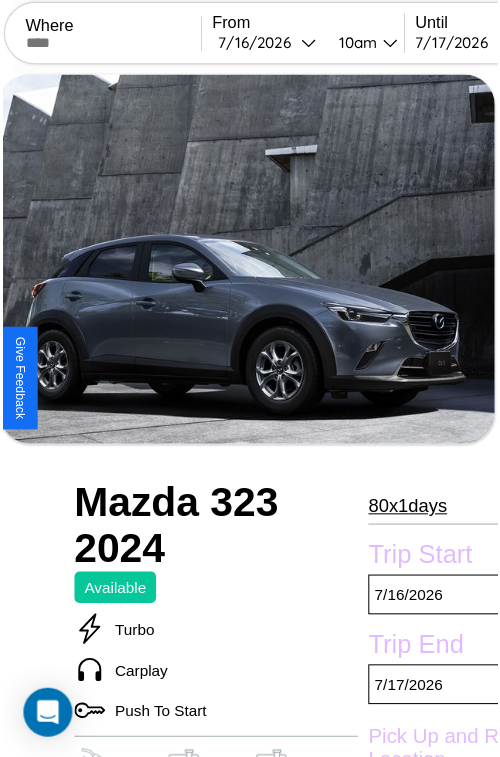 scroll, scrollTop: 219, scrollLeft: 96, axis: both 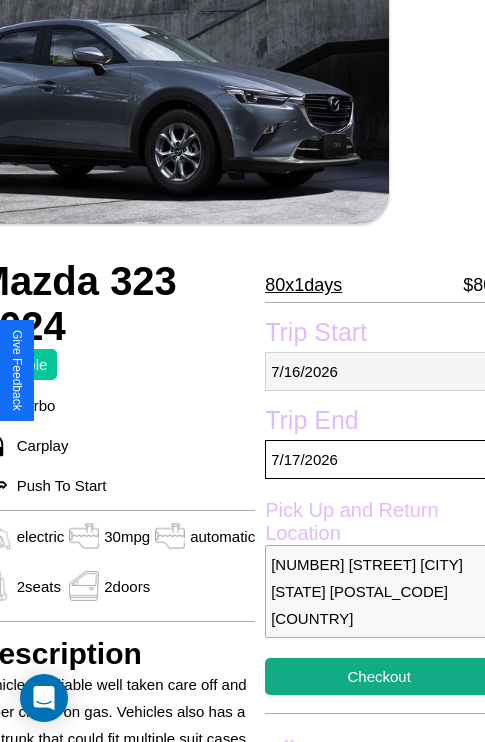 click on "7 / 16 / 2026" at bounding box center [379, 371] 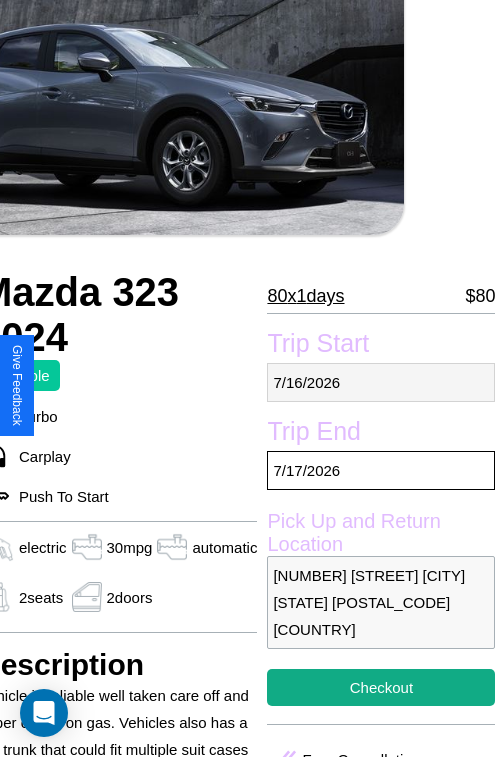 select on "*" 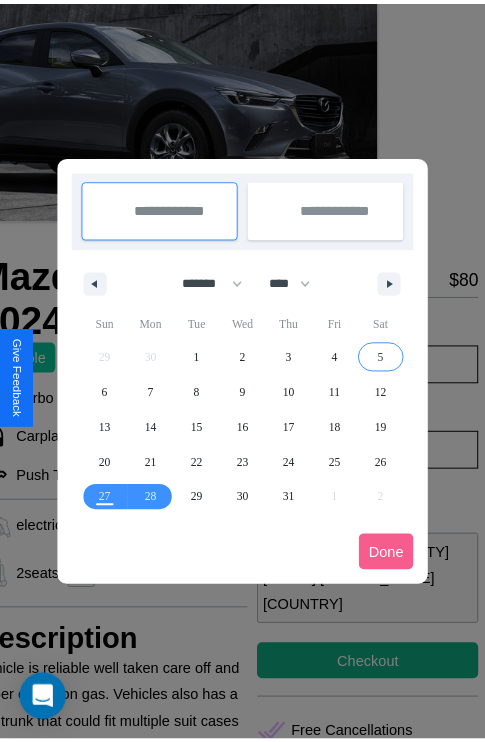 scroll, scrollTop: 0, scrollLeft: 96, axis: horizontal 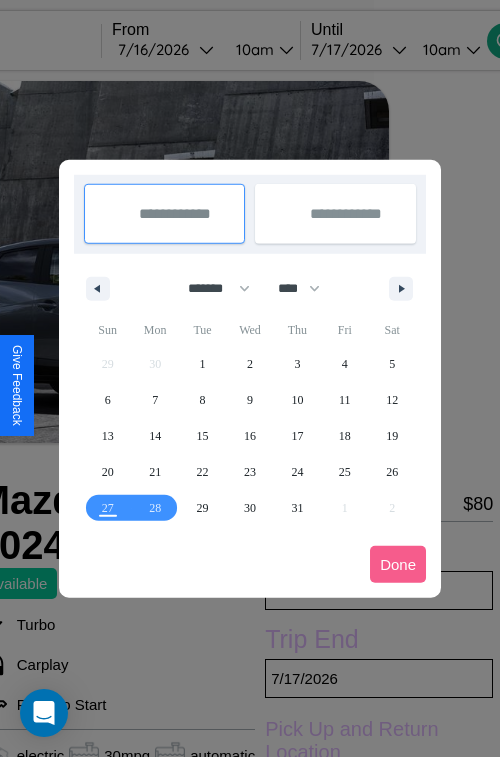 click at bounding box center (250, 378) 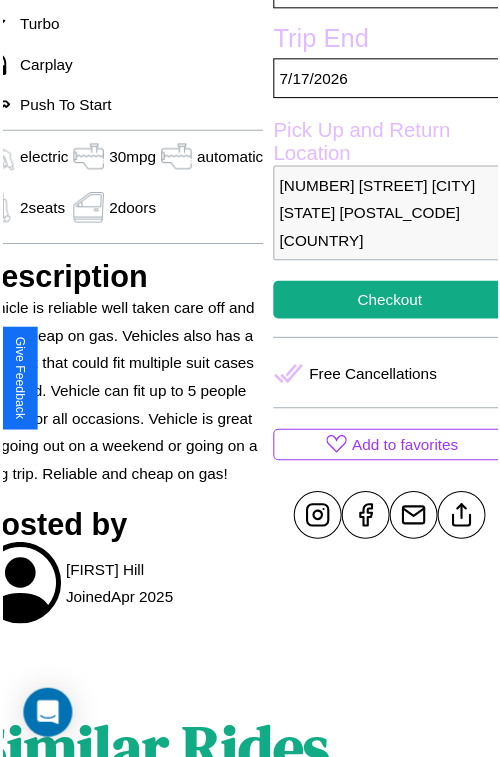 scroll, scrollTop: 639, scrollLeft: 96, axis: both 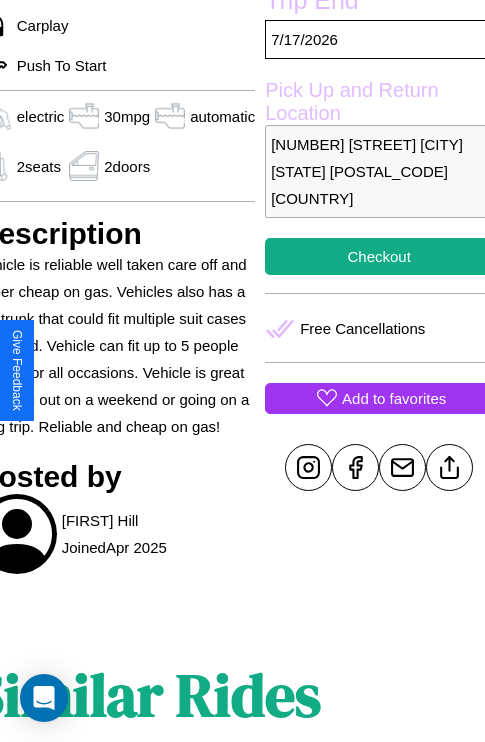 click on "Add to favorites" at bounding box center [394, 398] 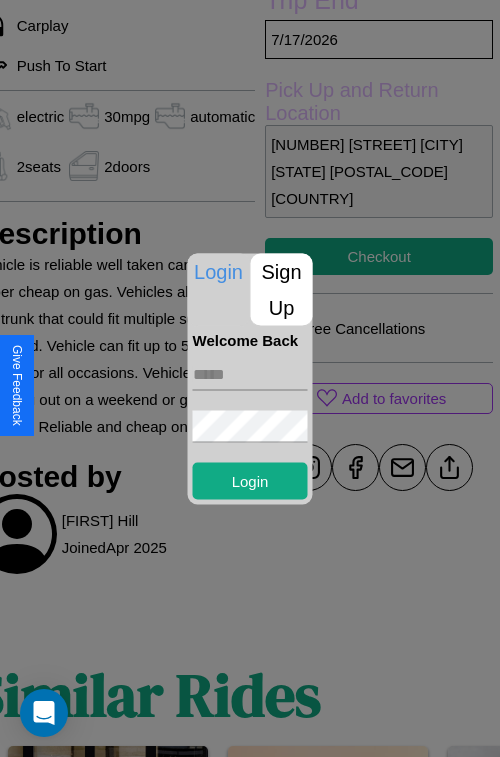click at bounding box center (250, 374) 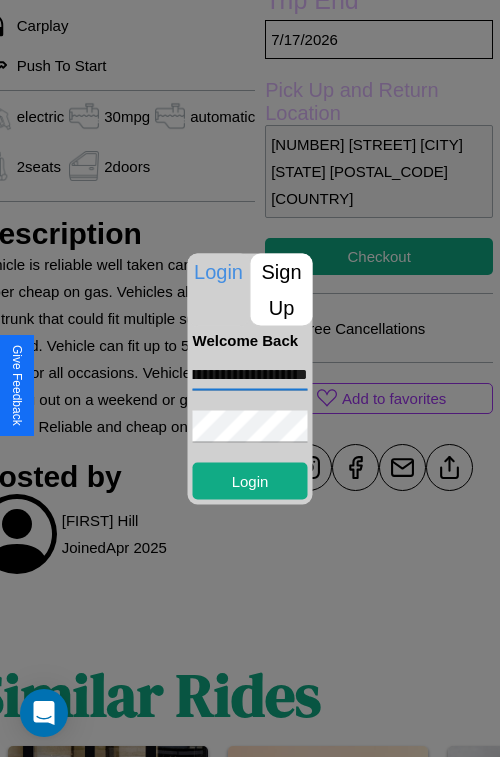 scroll, scrollTop: 0, scrollLeft: 92, axis: horizontal 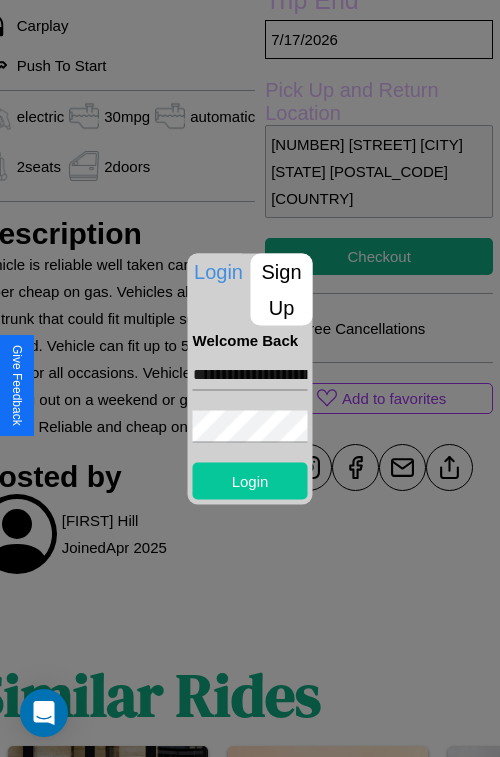 click on "Login" at bounding box center (250, 480) 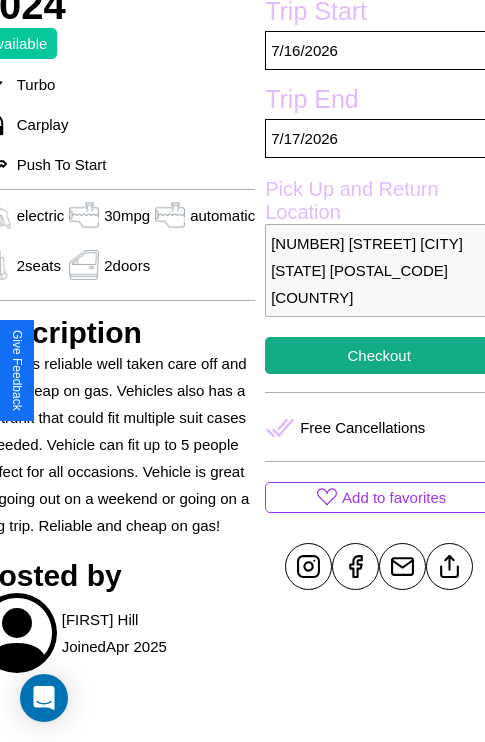 scroll, scrollTop: 426, scrollLeft: 96, axis: both 